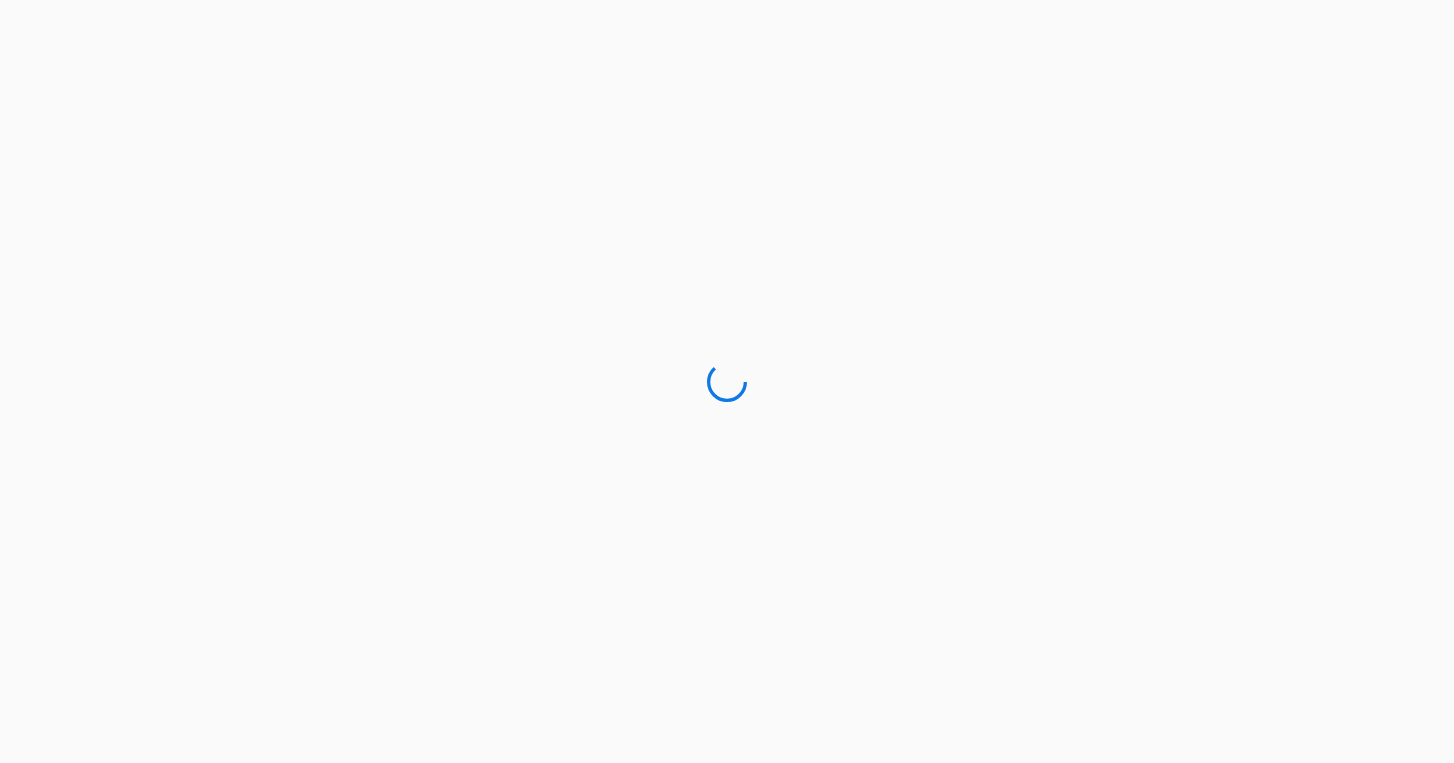 scroll, scrollTop: 0, scrollLeft: 0, axis: both 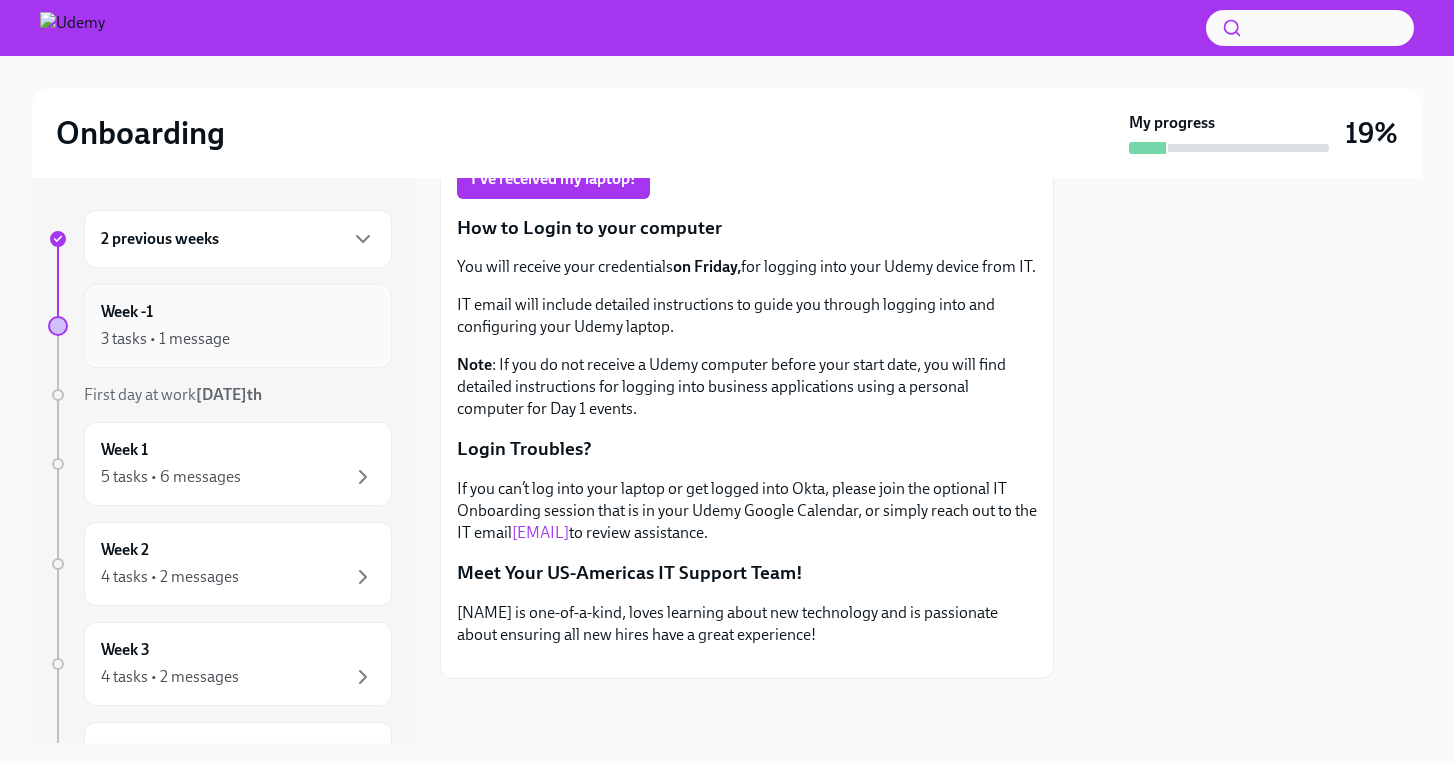 click on "3 tasks • 1 message" at bounding box center [238, 339] 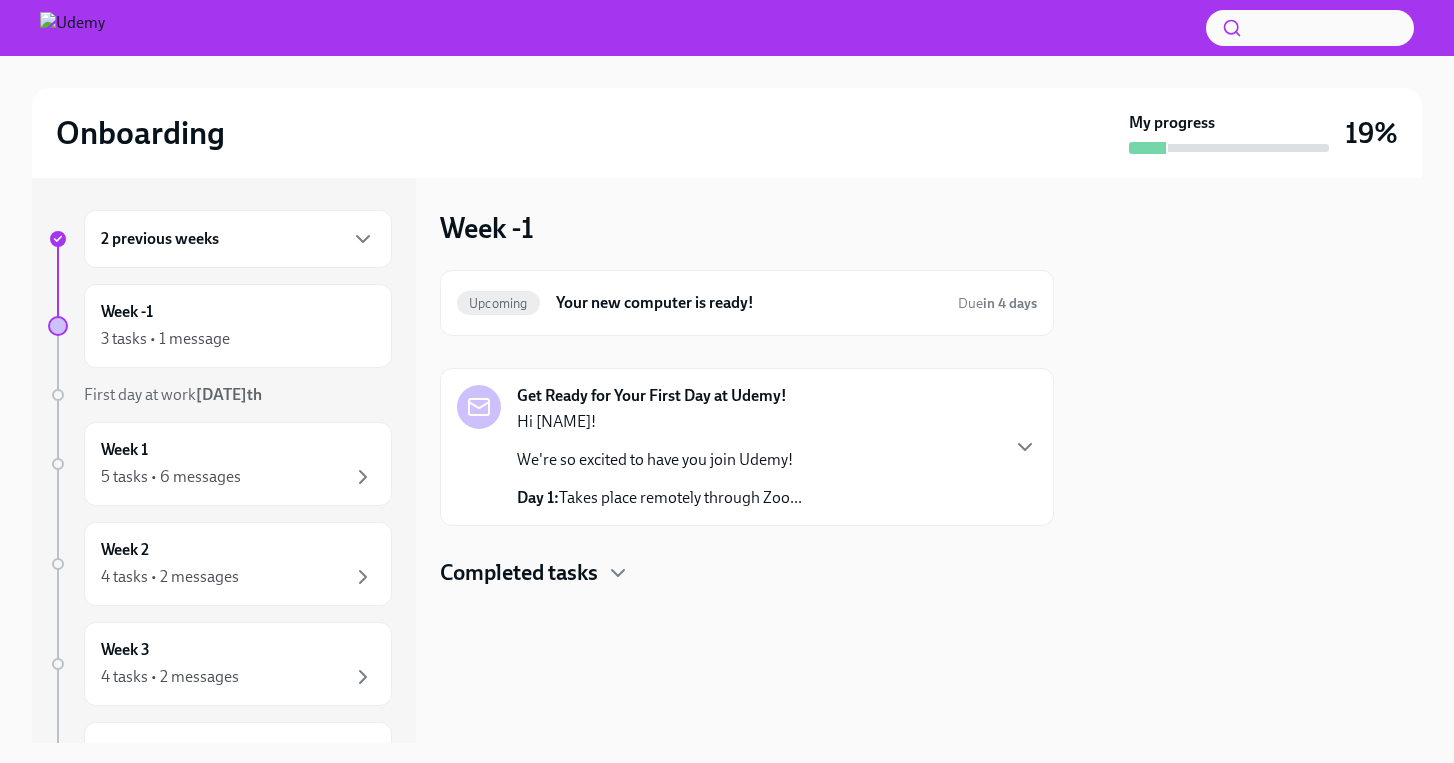 click on "Get Ready for Your First Day at Udemy! Hi Juan David!
We're so excited to have you join Udemy!
Day 1:  Takes place remotely through Zoo..." at bounding box center [747, 447] 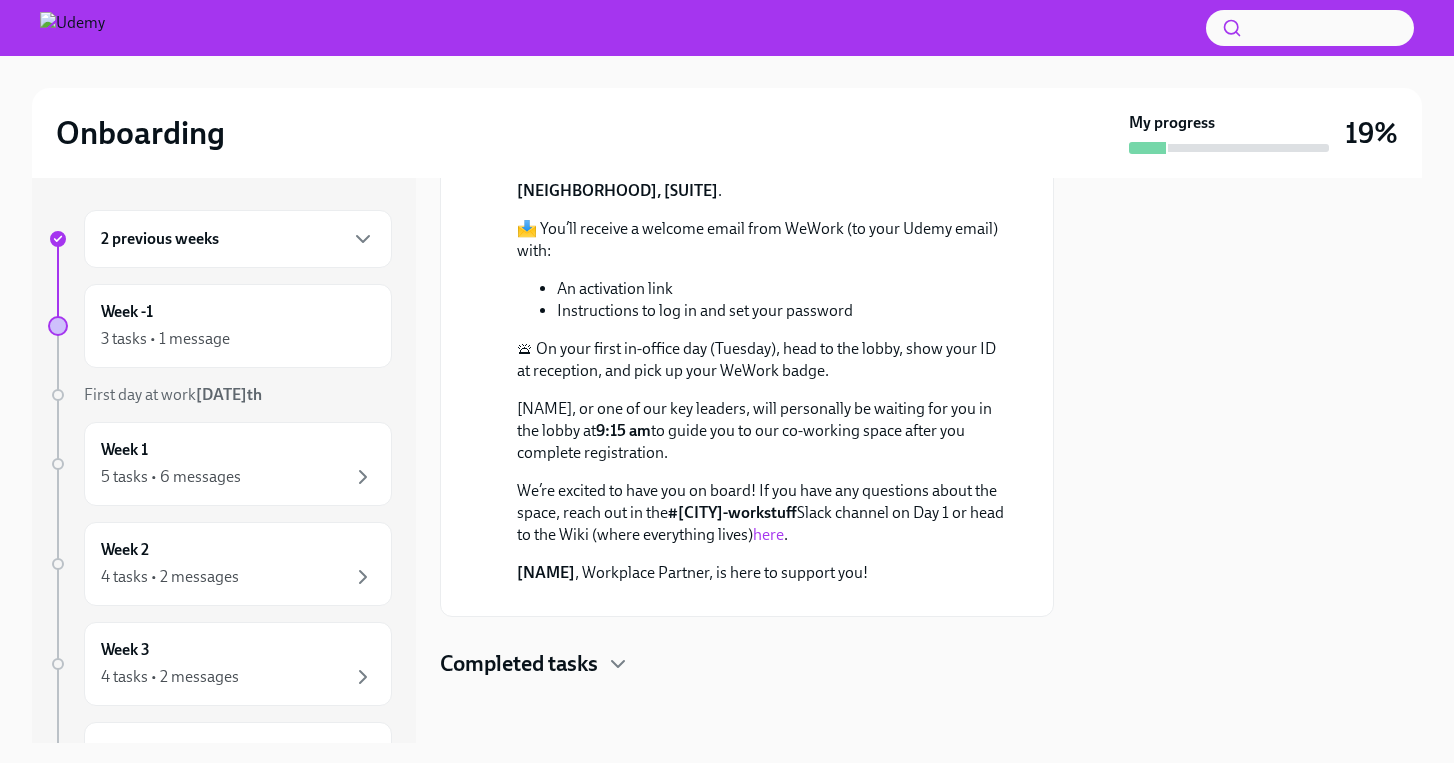 scroll, scrollTop: 1013, scrollLeft: 0, axis: vertical 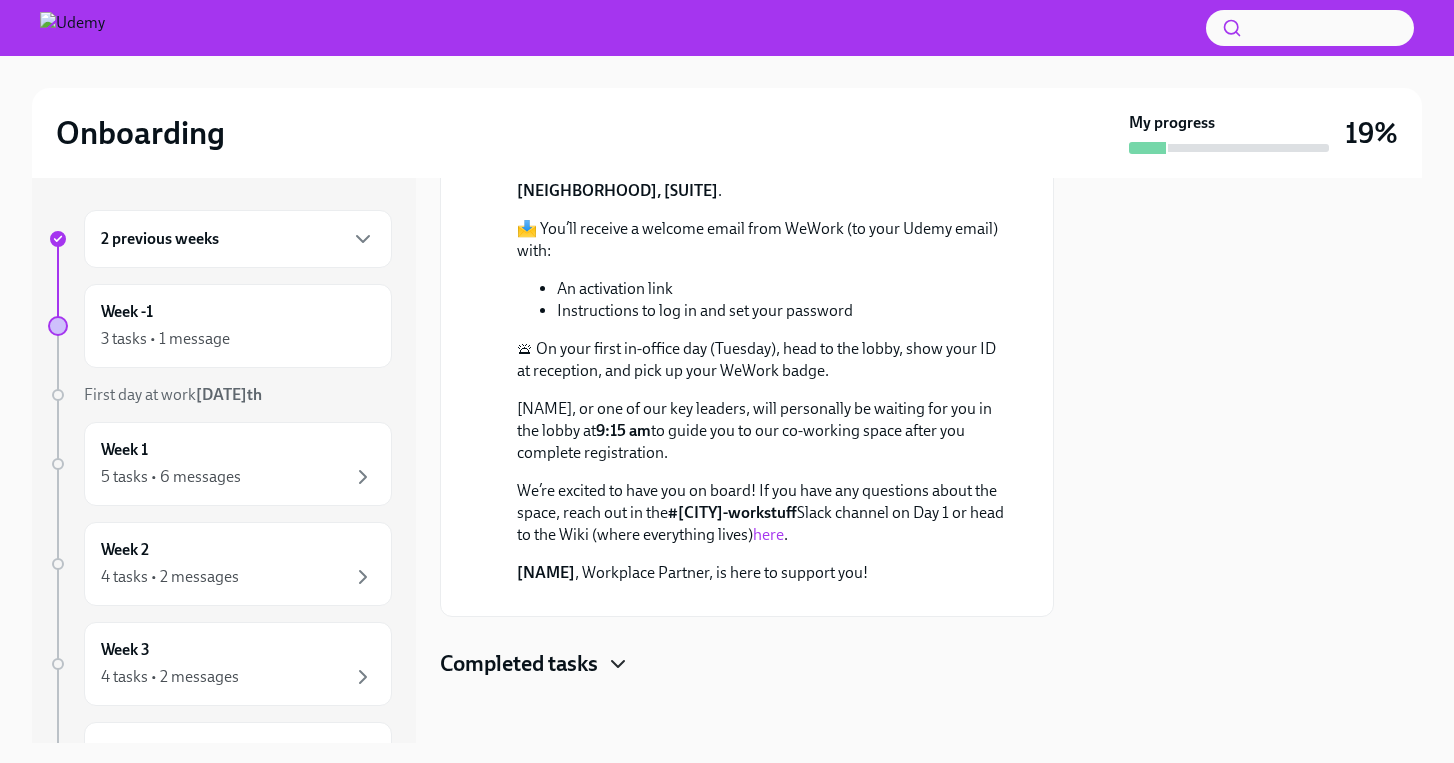 click 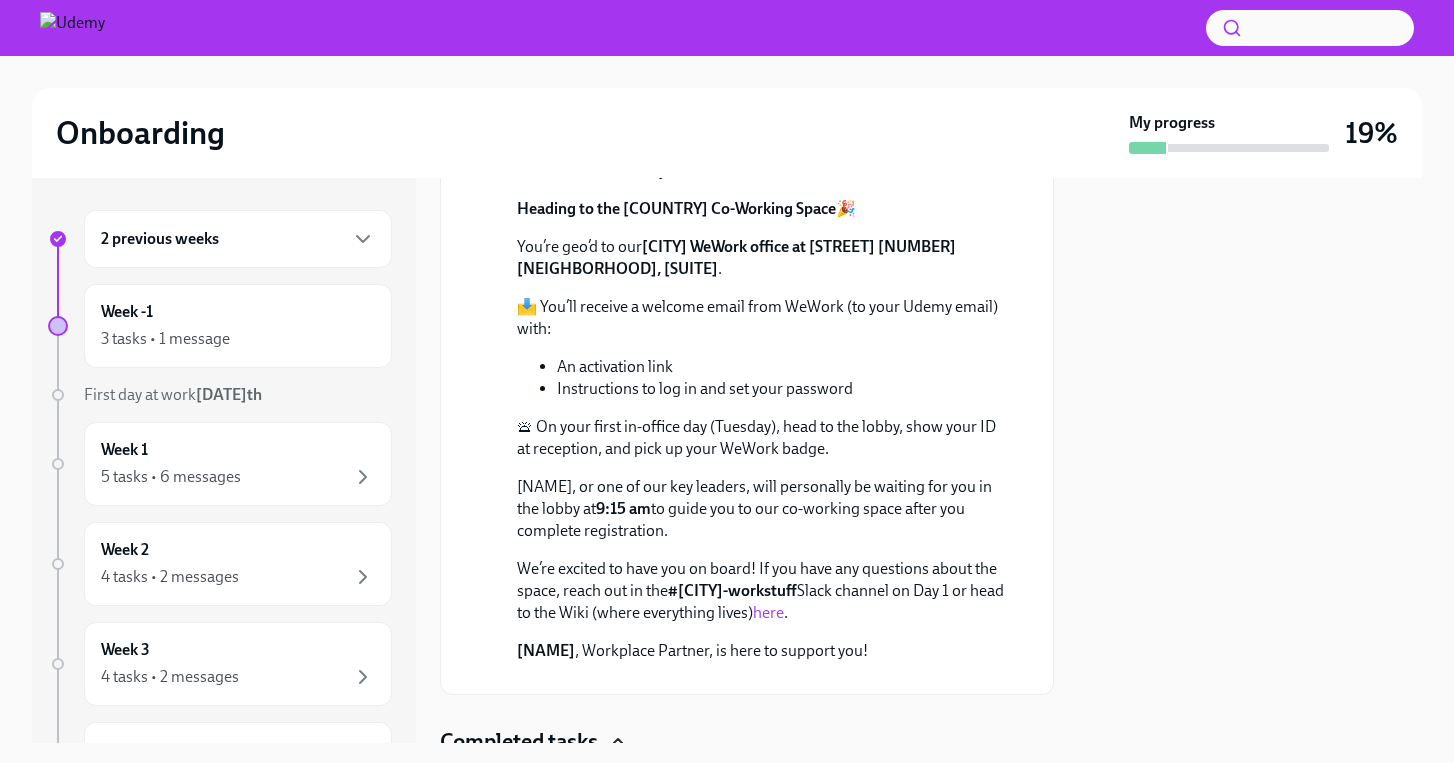 scroll, scrollTop: 0, scrollLeft: 0, axis: both 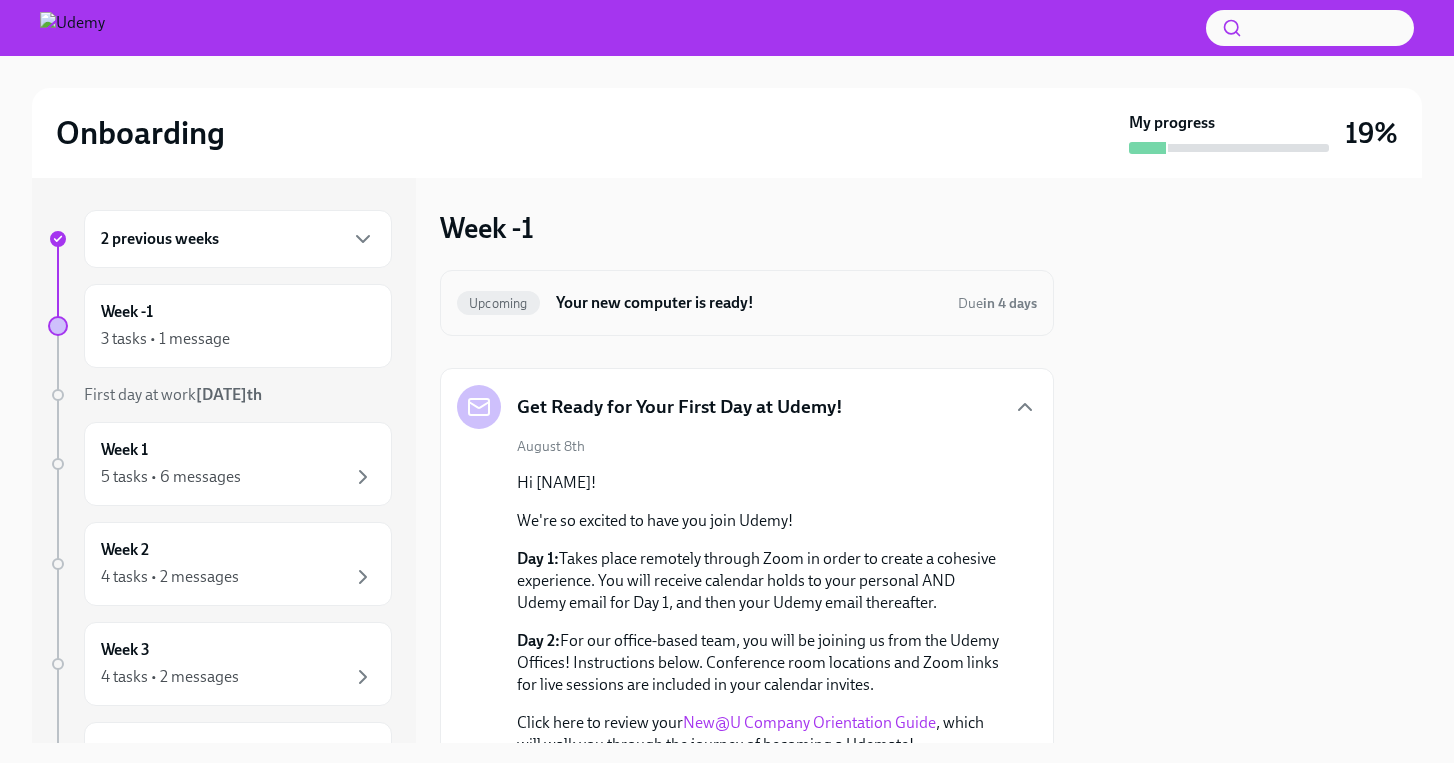 click on "Upcoming Your new computer is ready! Due  in 4 days" at bounding box center [747, 303] 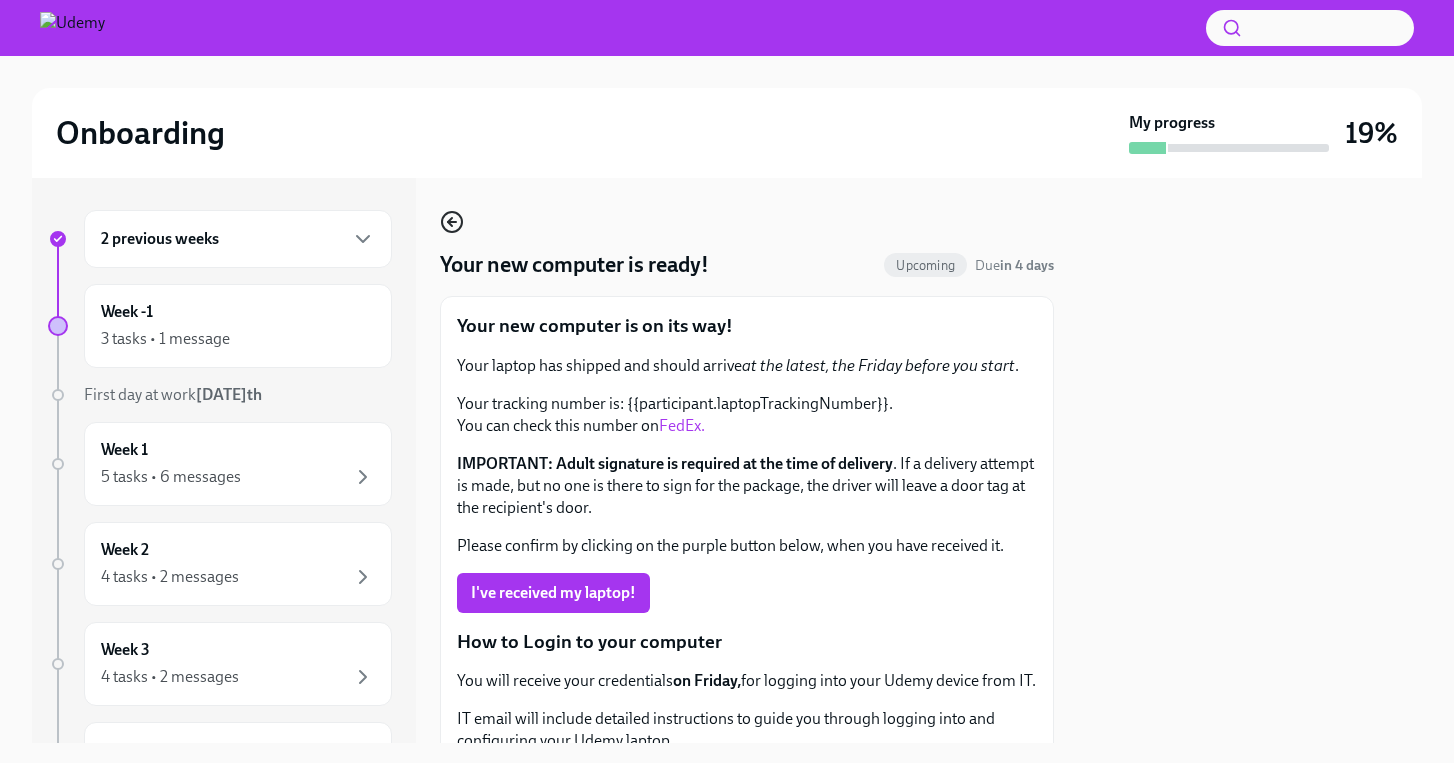click 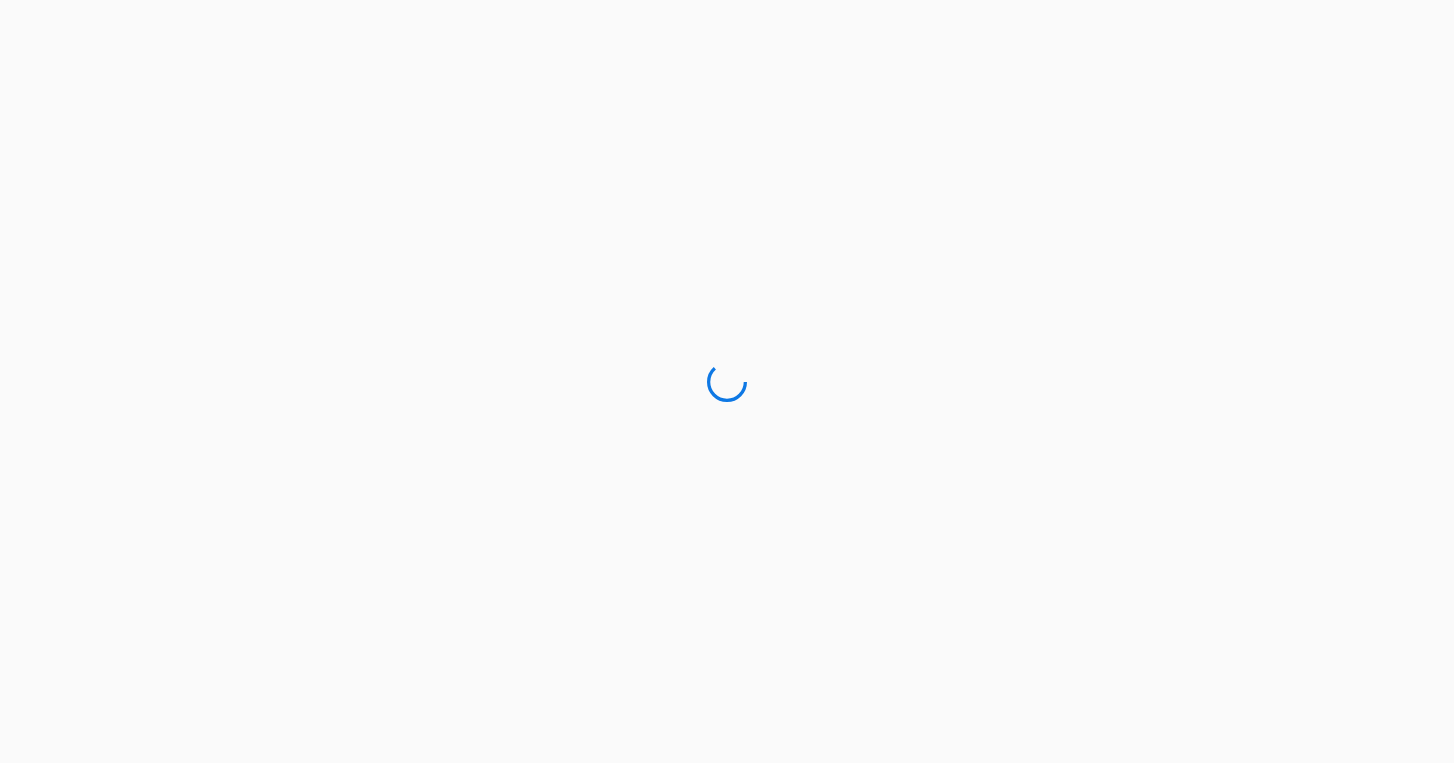 scroll, scrollTop: 0, scrollLeft: 0, axis: both 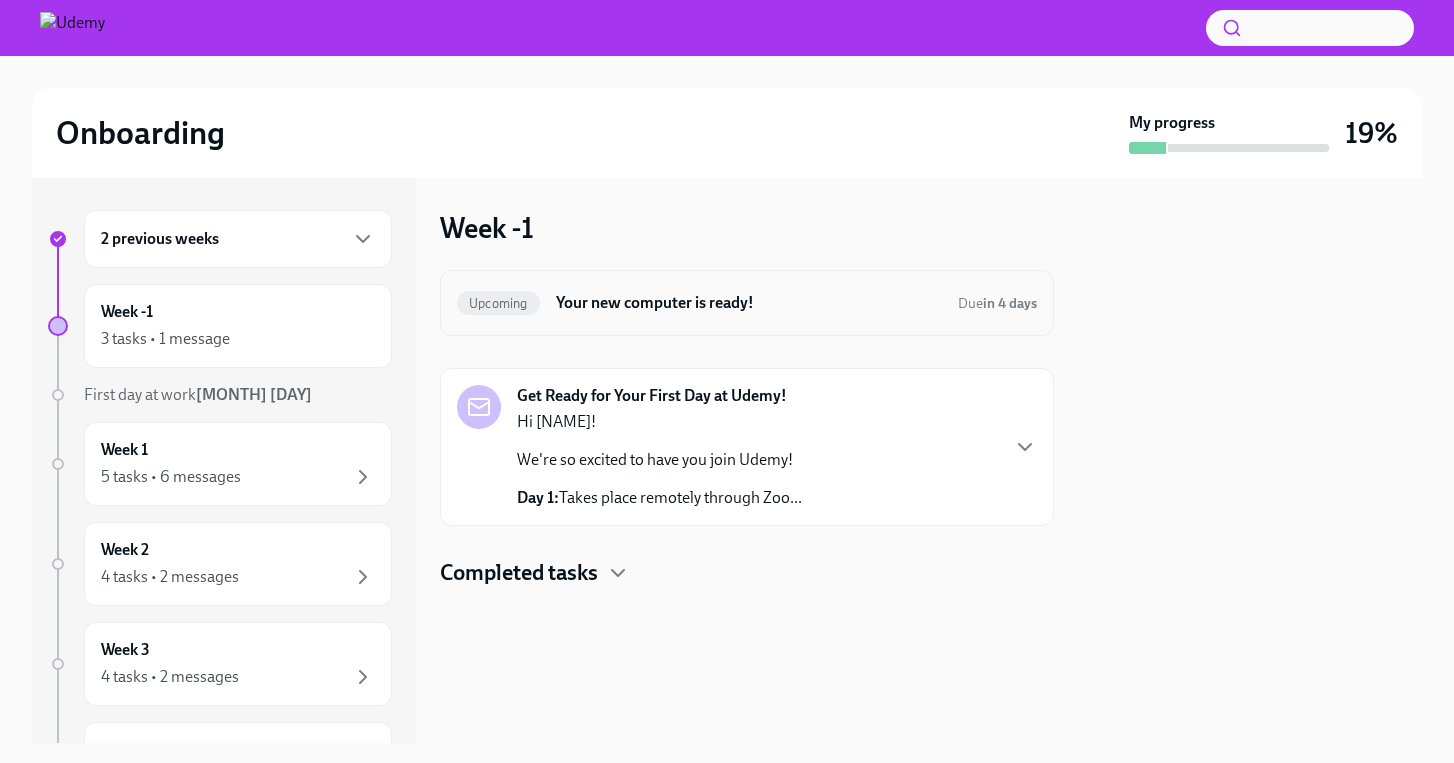 click on "Upcoming Your new computer is ready! Due  in 4 days" at bounding box center (747, 303) 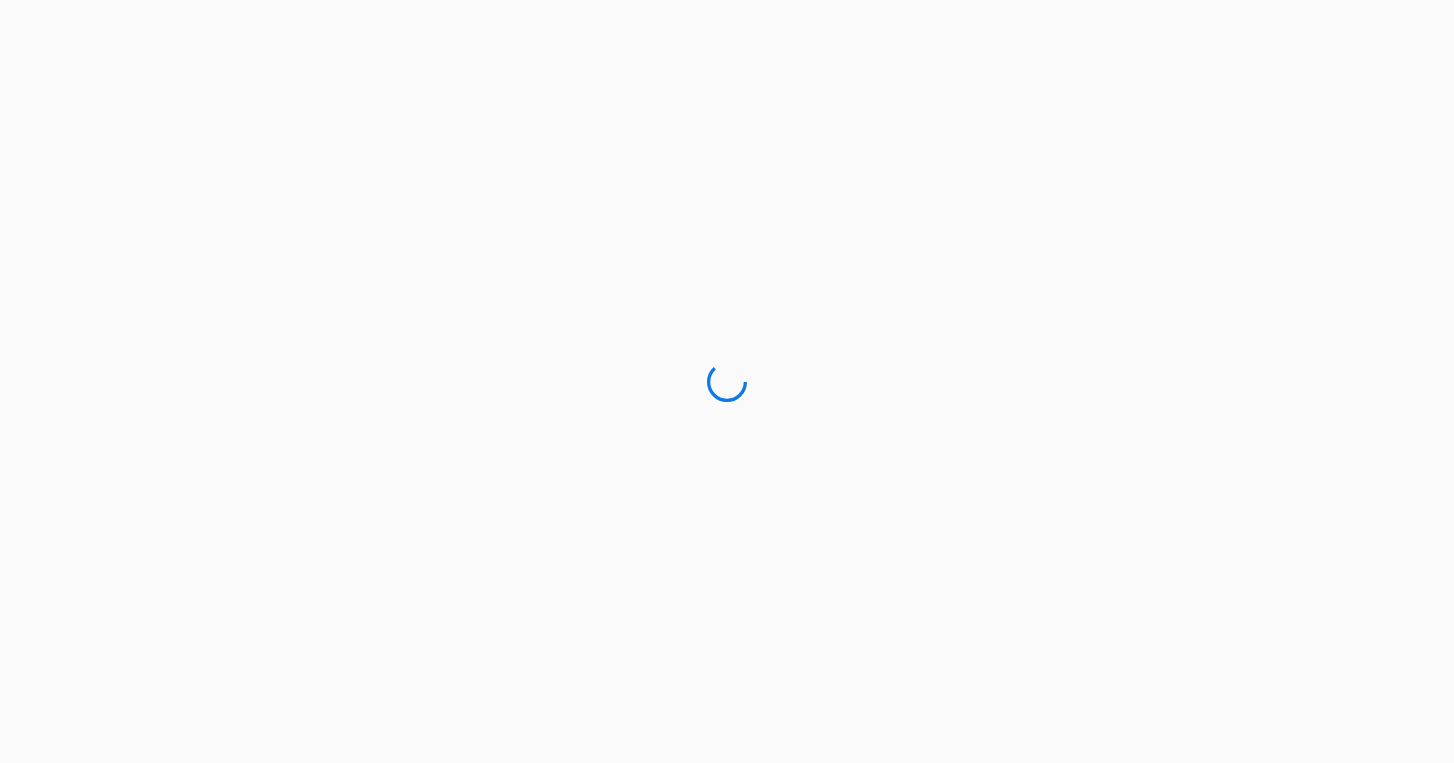 scroll, scrollTop: 0, scrollLeft: 0, axis: both 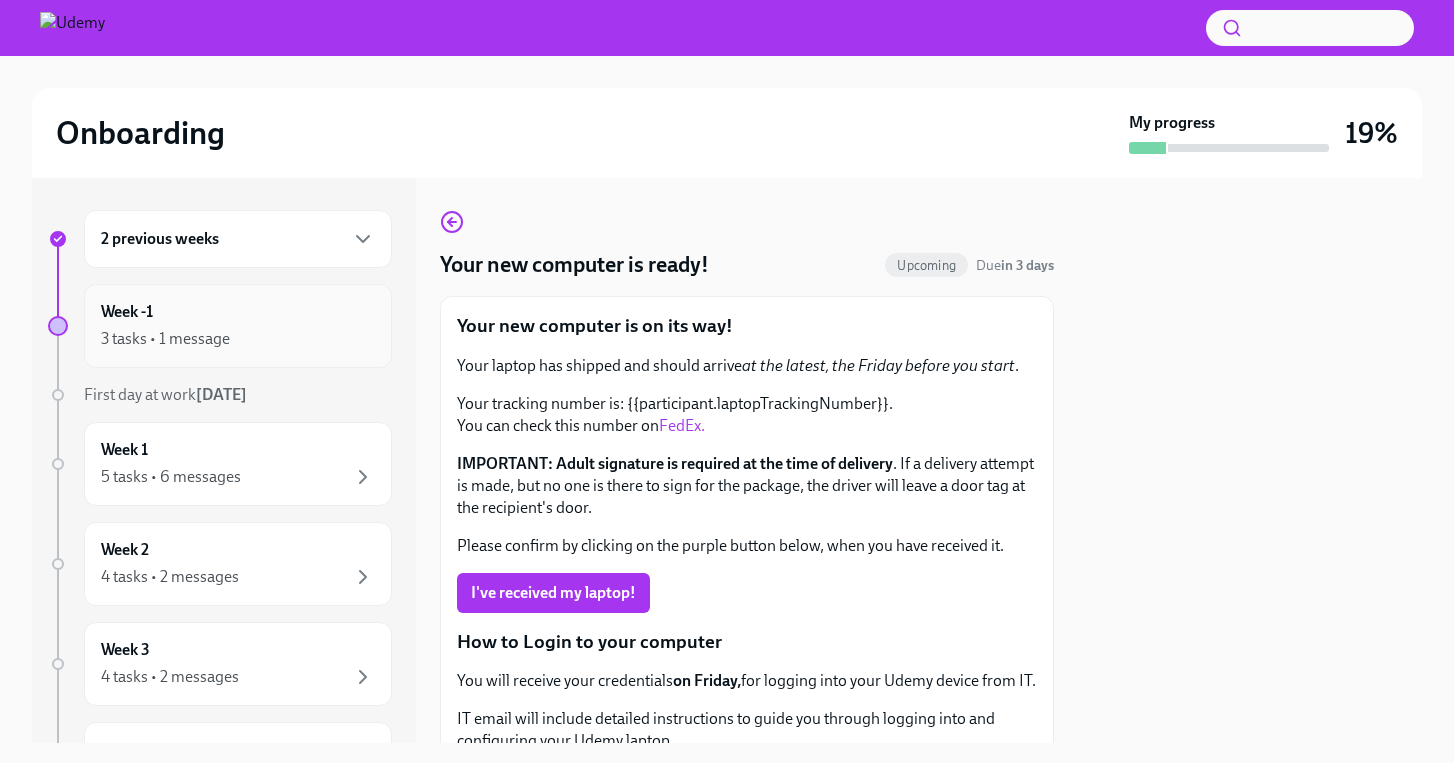 click on "Week -1 3 tasks • 1 message" at bounding box center [238, 326] 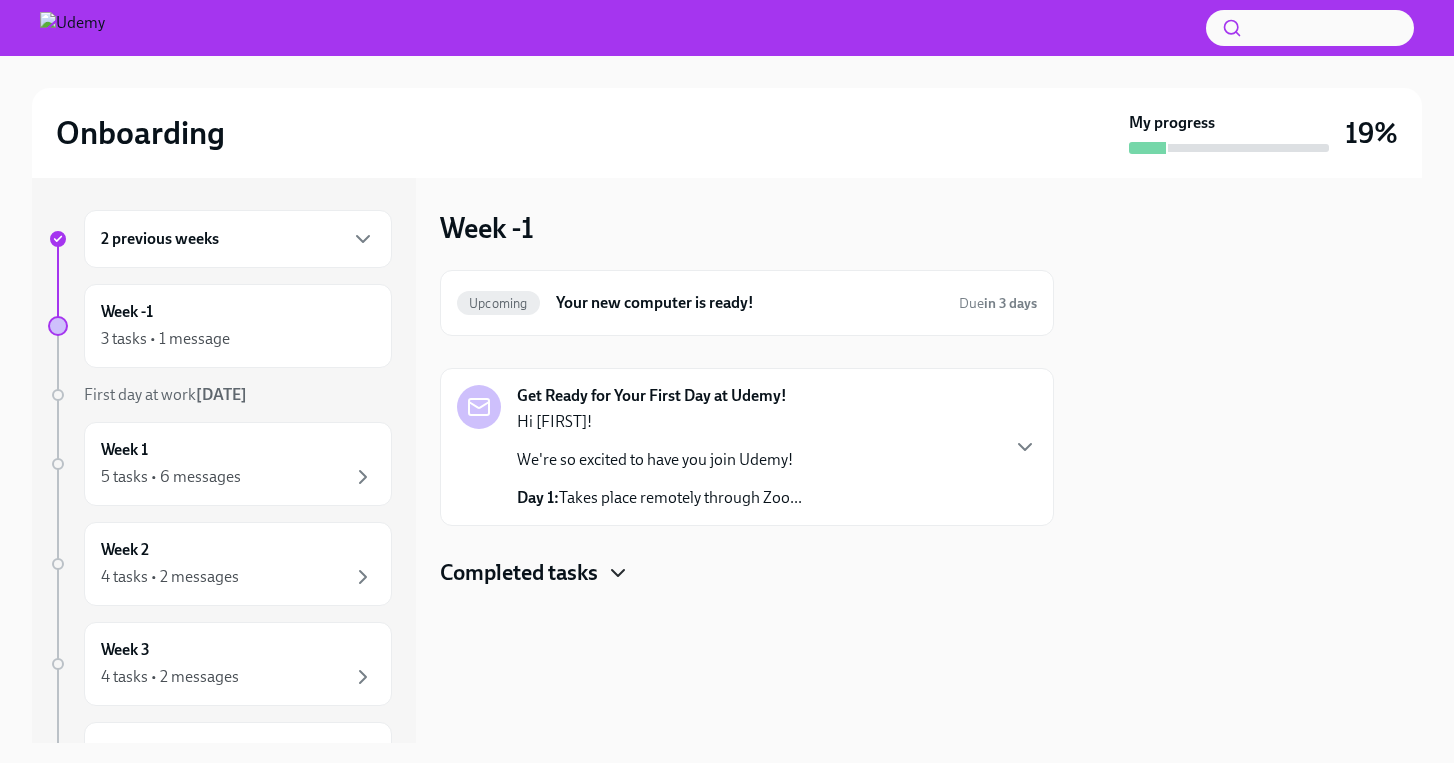 click 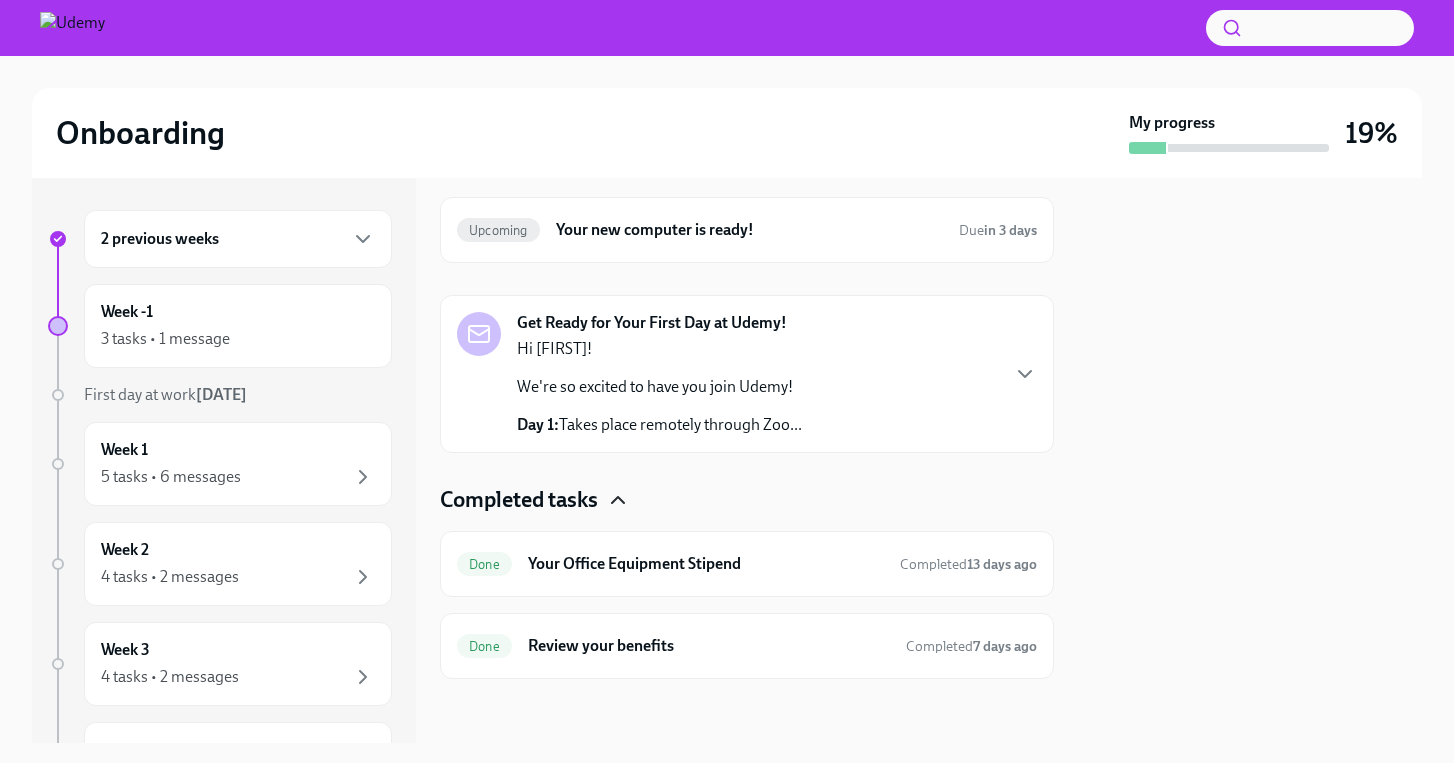 scroll, scrollTop: 57, scrollLeft: 0, axis: vertical 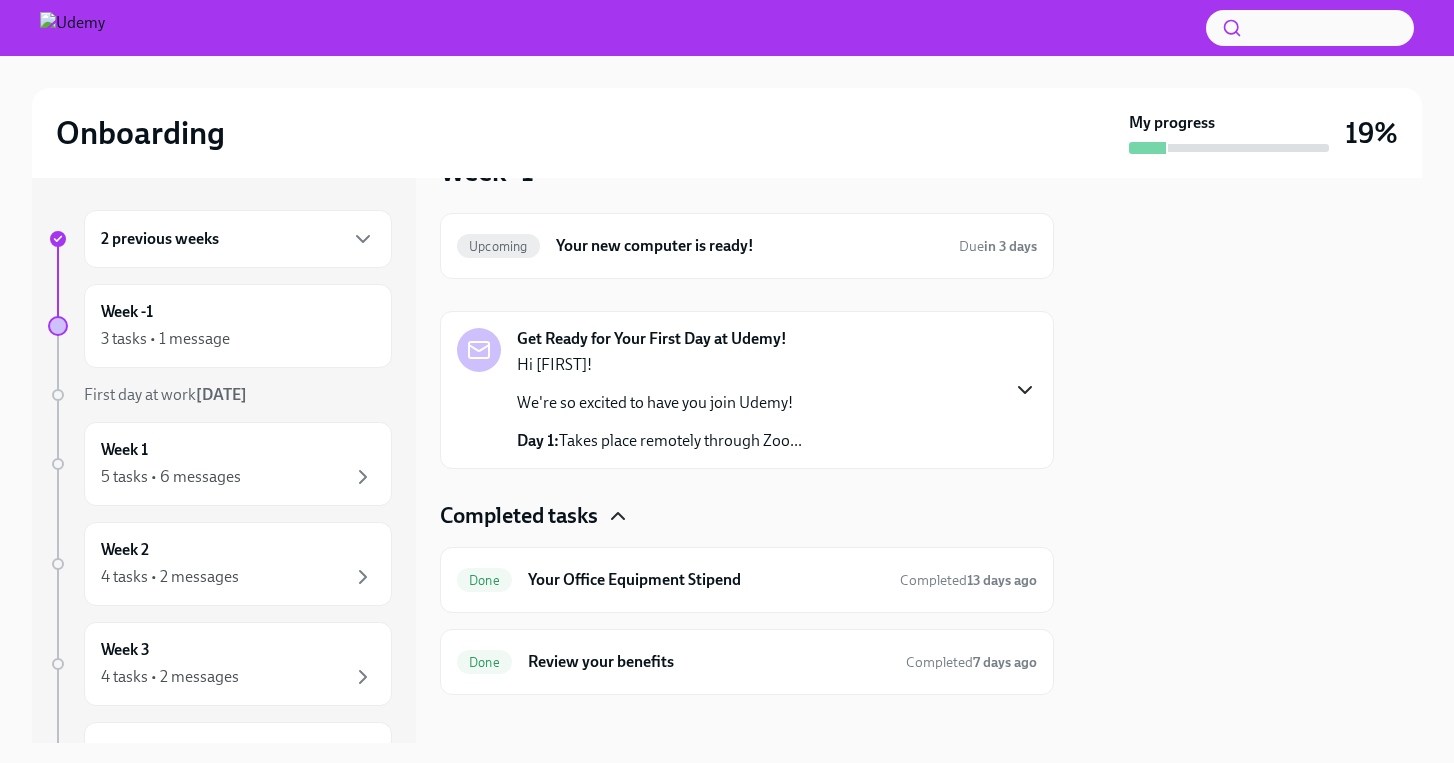 click 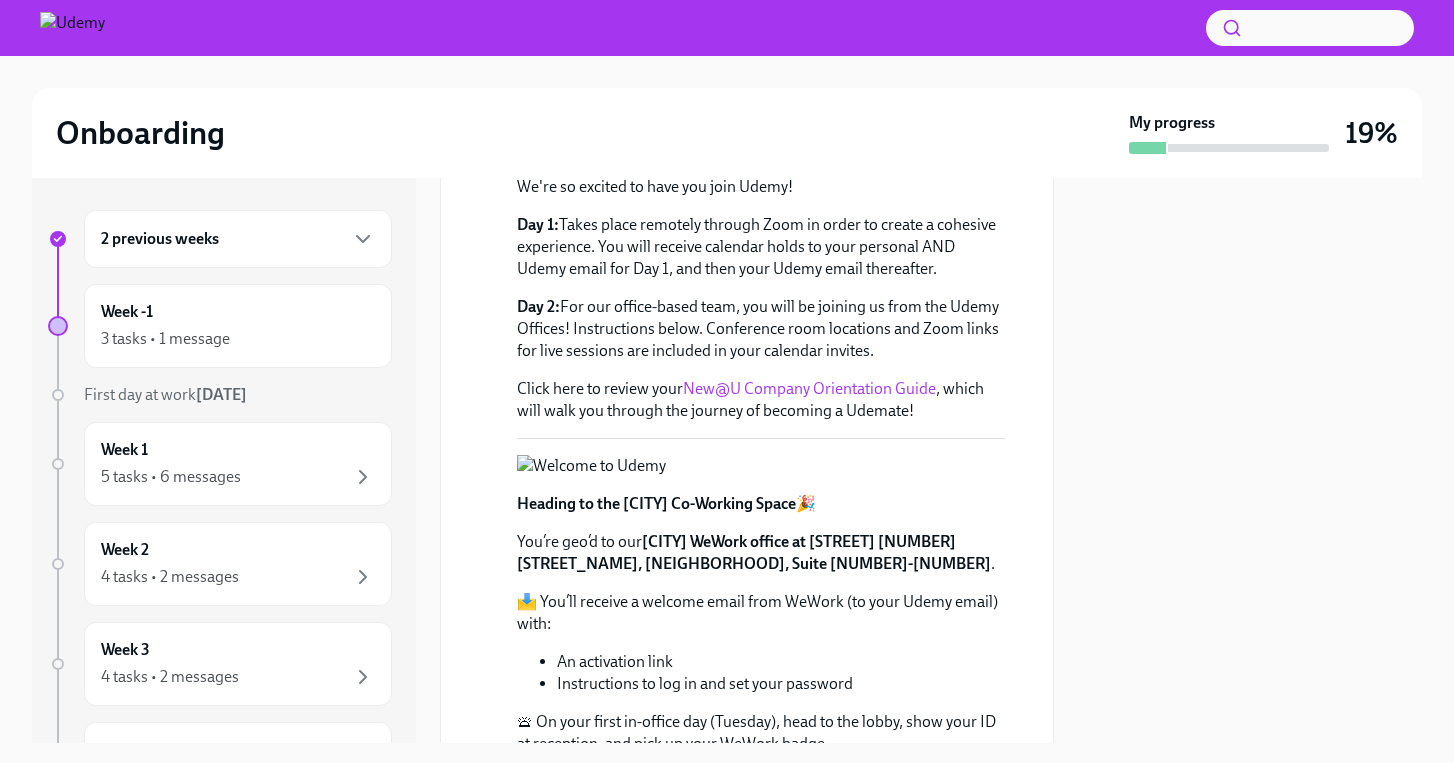 scroll, scrollTop: 331, scrollLeft: 0, axis: vertical 